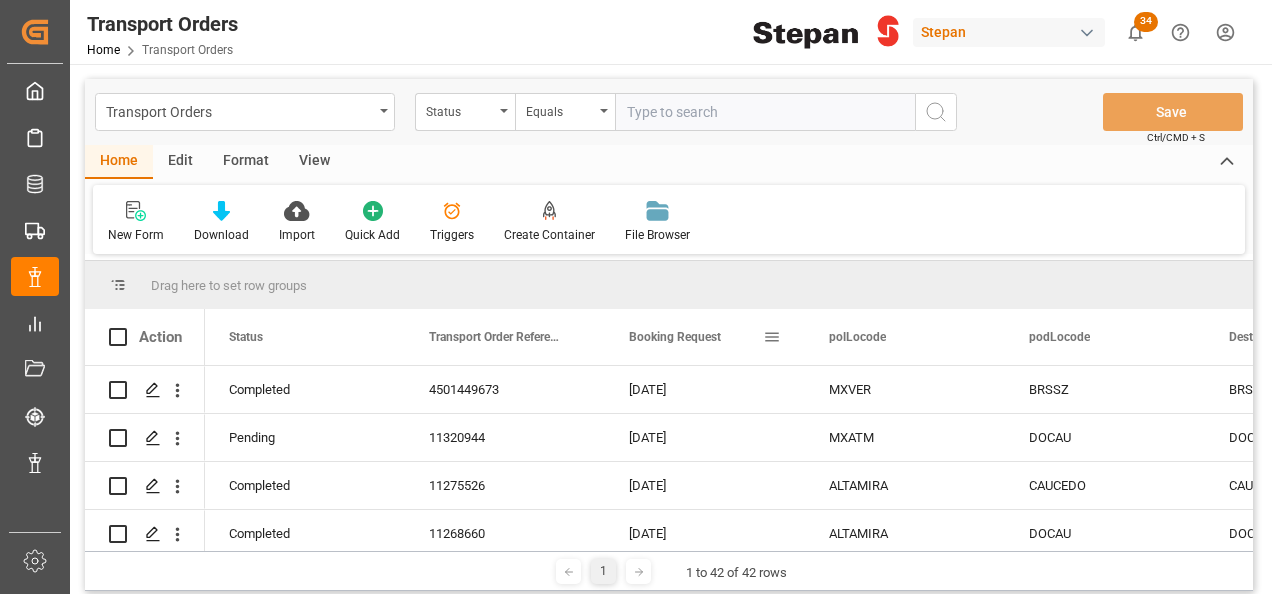 scroll, scrollTop: 0, scrollLeft: 0, axis: both 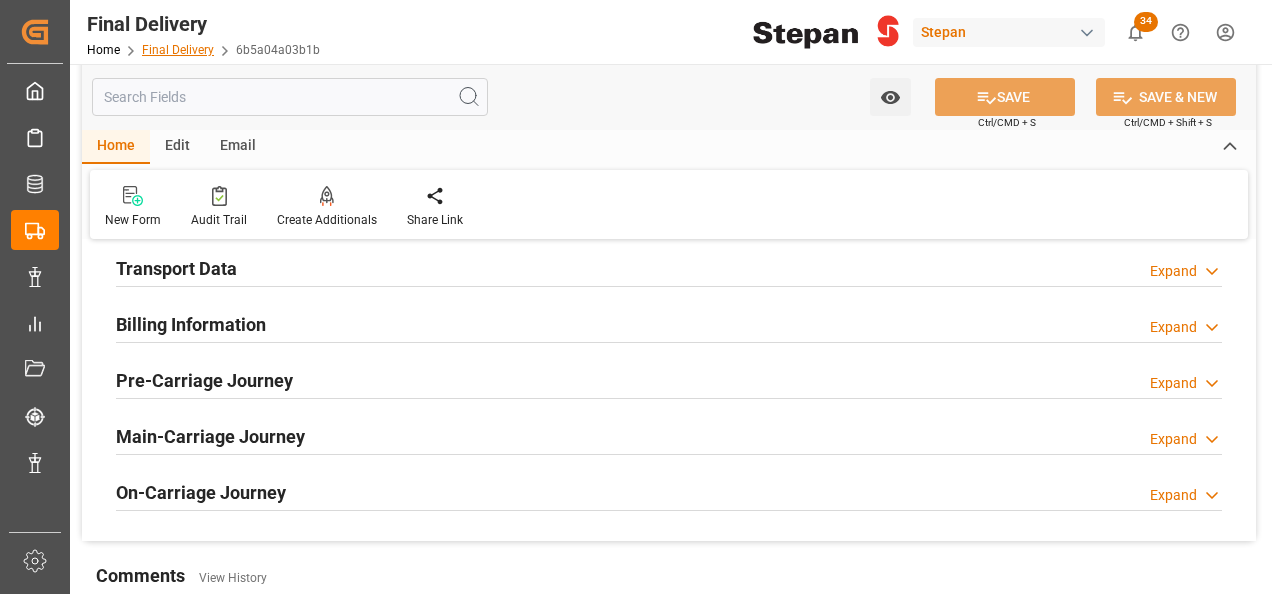 click on "Final Delivery" at bounding box center (178, 50) 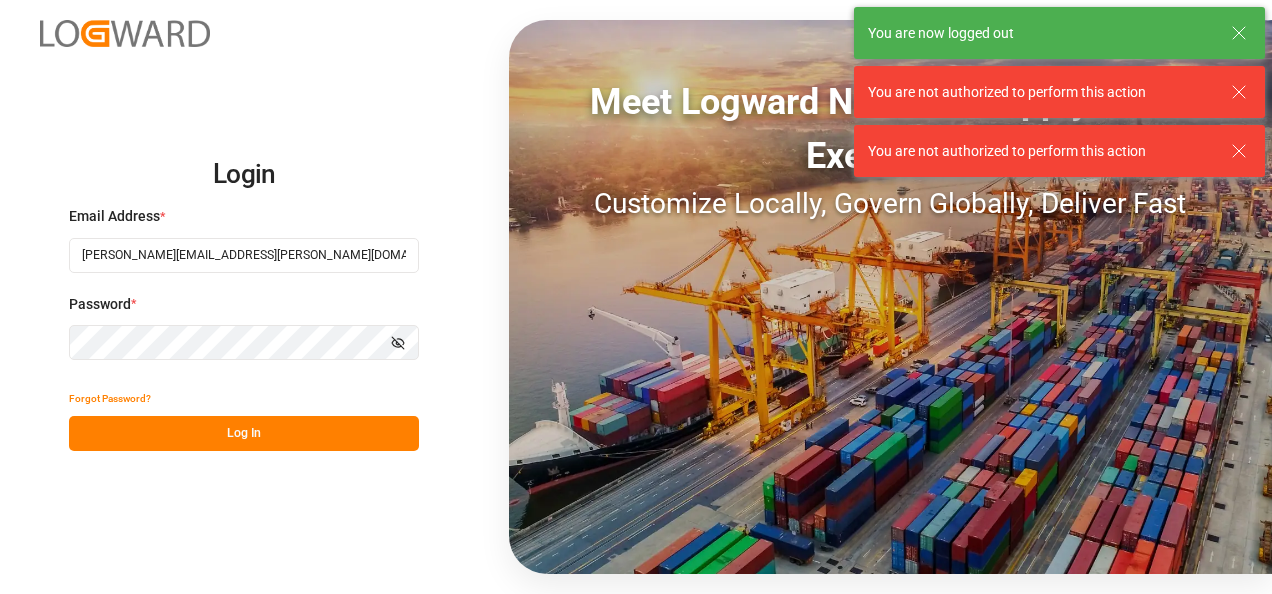 click on "Log In" at bounding box center (244, 433) 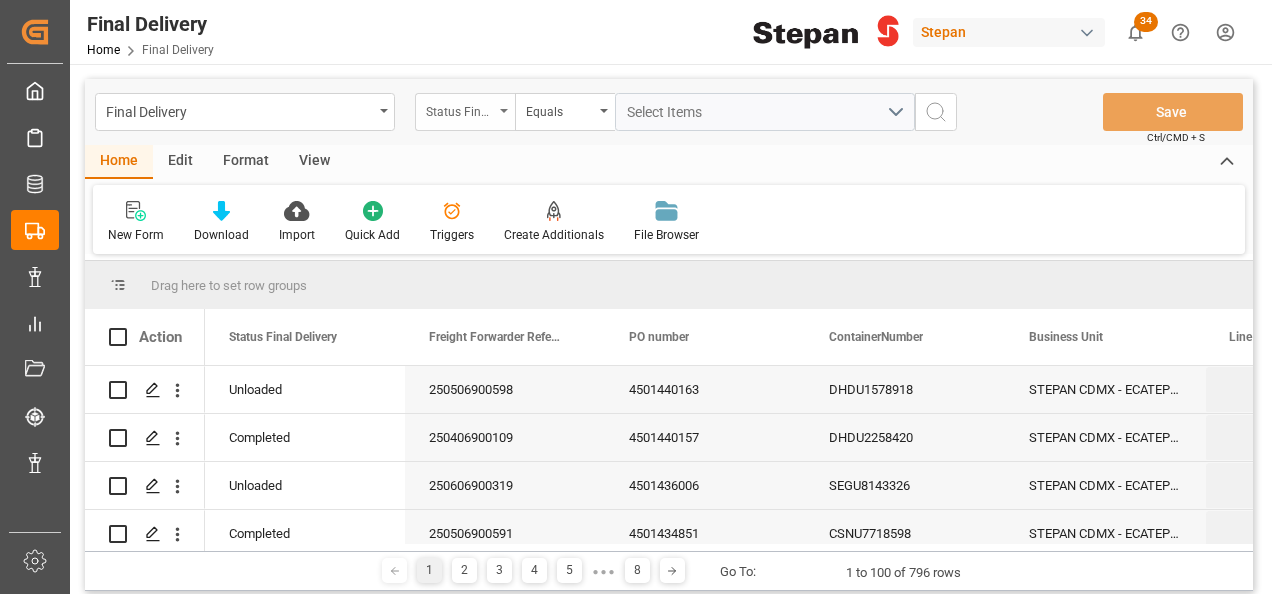 click on "Status Final Delivery" at bounding box center [465, 112] 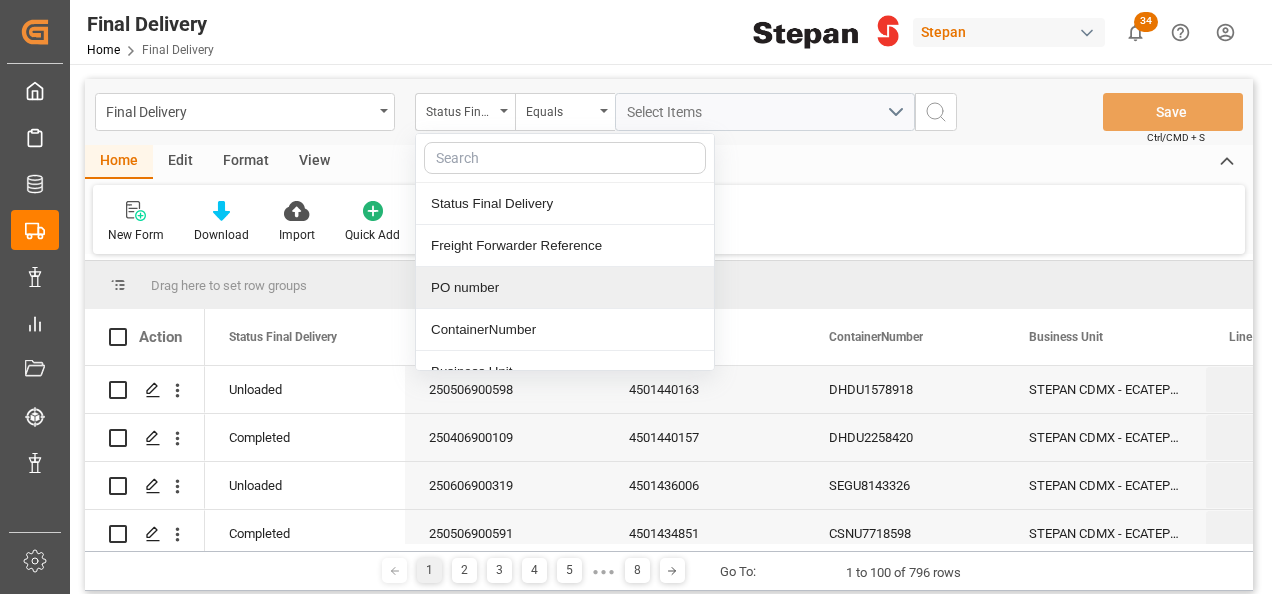 click on "PO number" at bounding box center (565, 288) 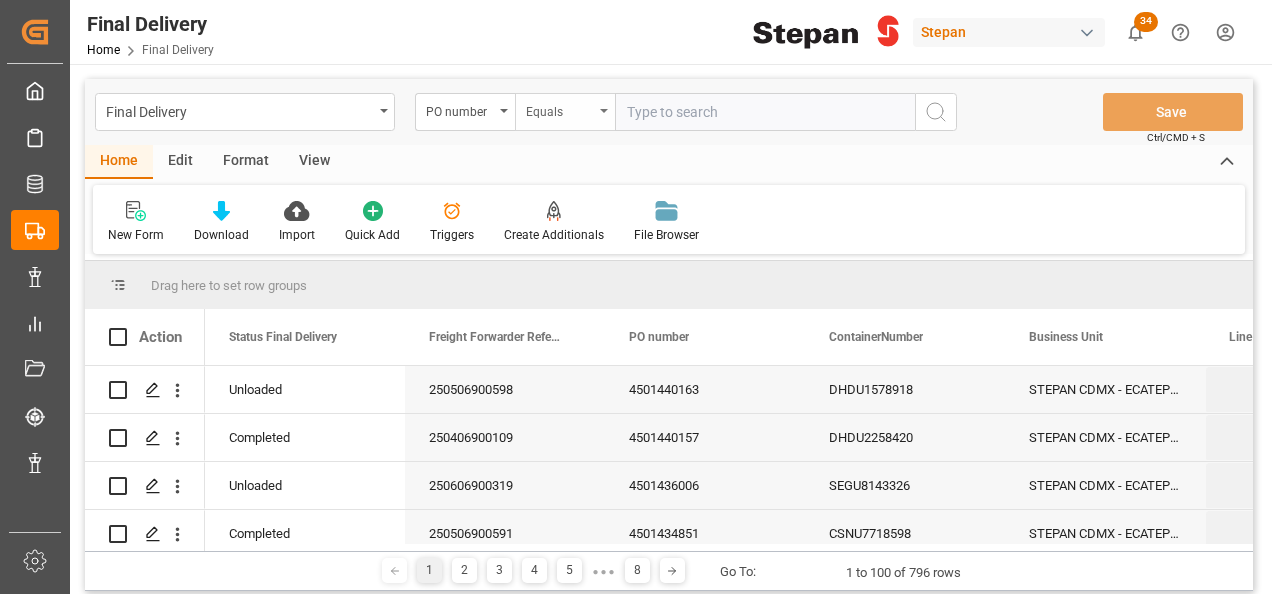 click on "Equals" at bounding box center [565, 112] 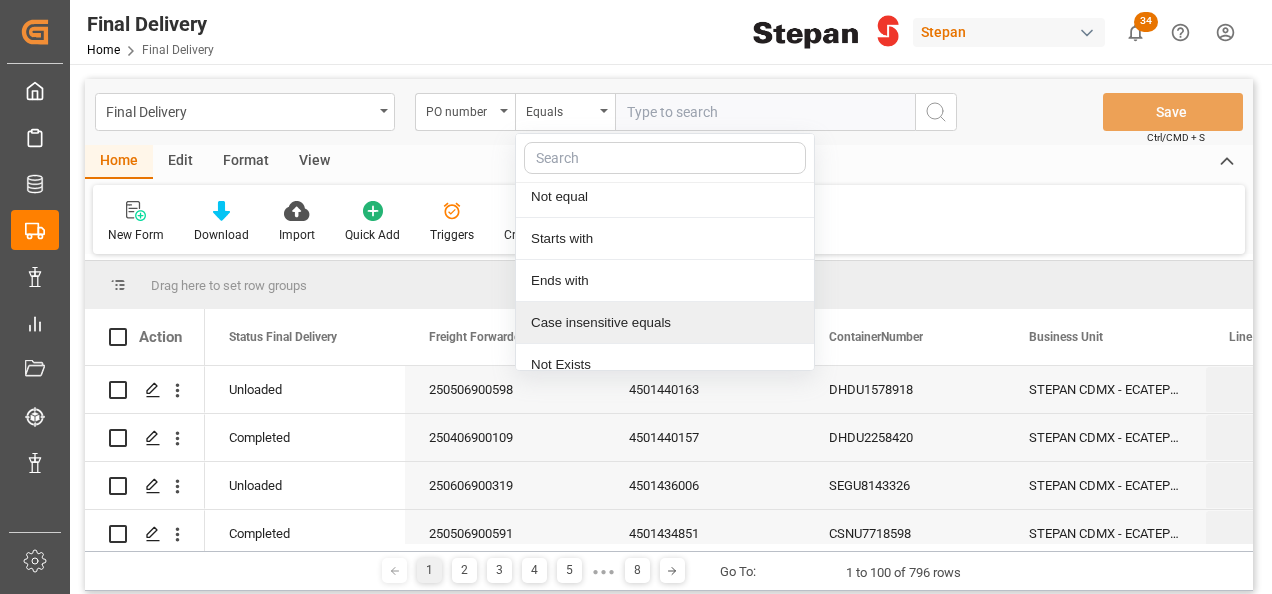 scroll, scrollTop: 146, scrollLeft: 0, axis: vertical 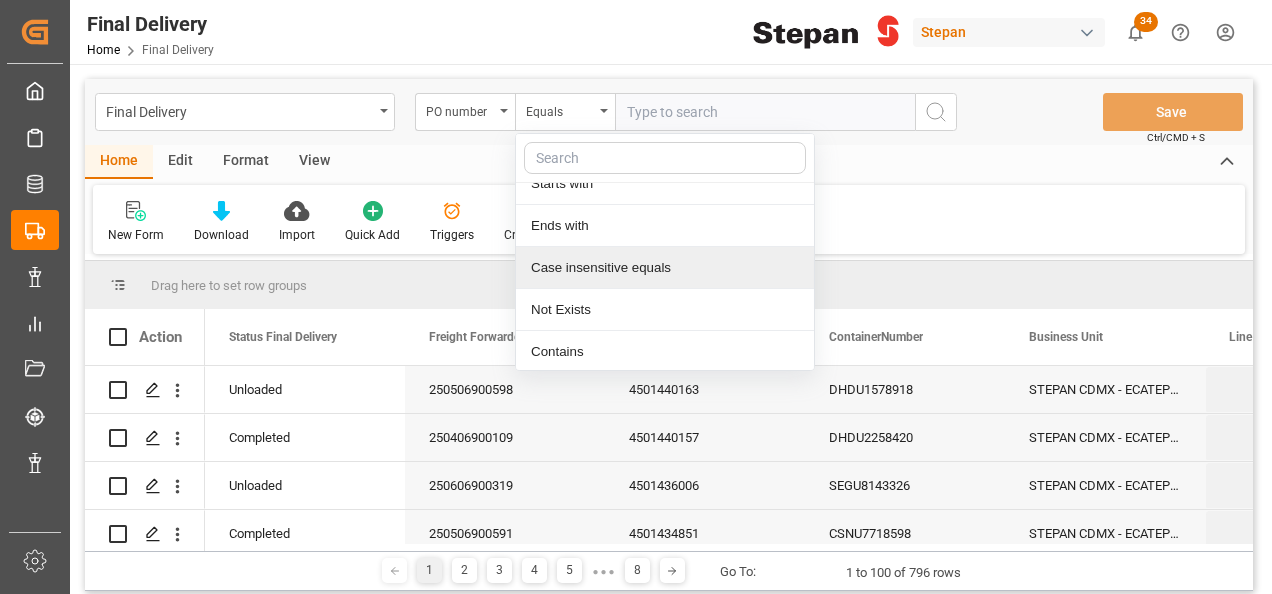 click on "Contains" at bounding box center [665, 352] 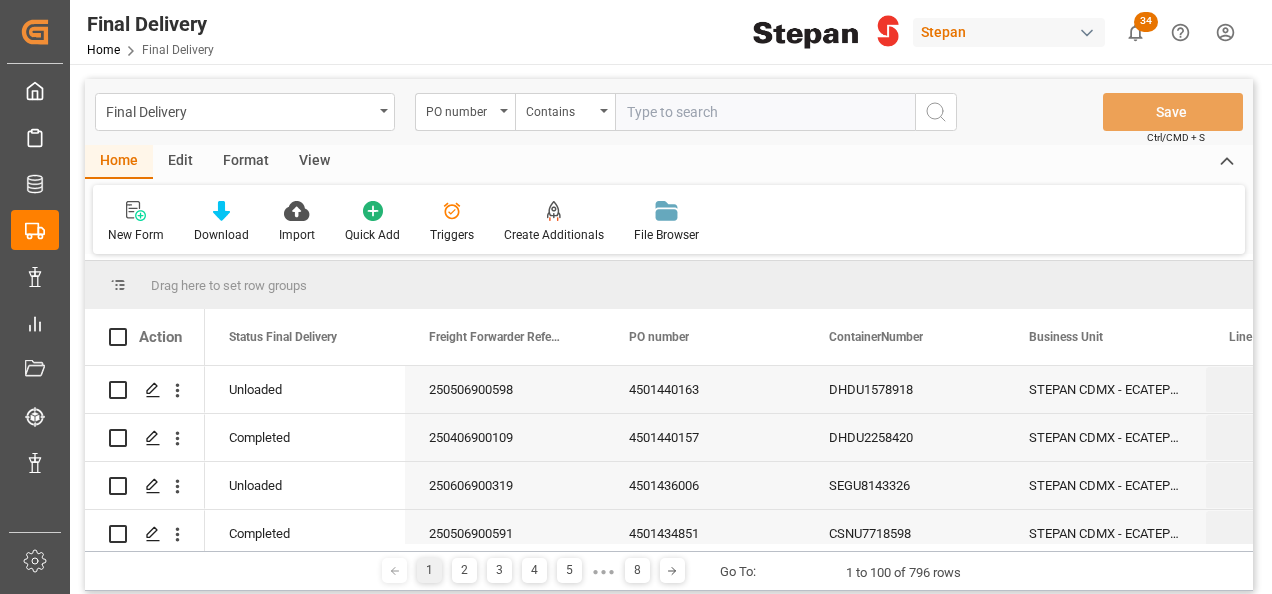 paste on "4501449461,4501449462" 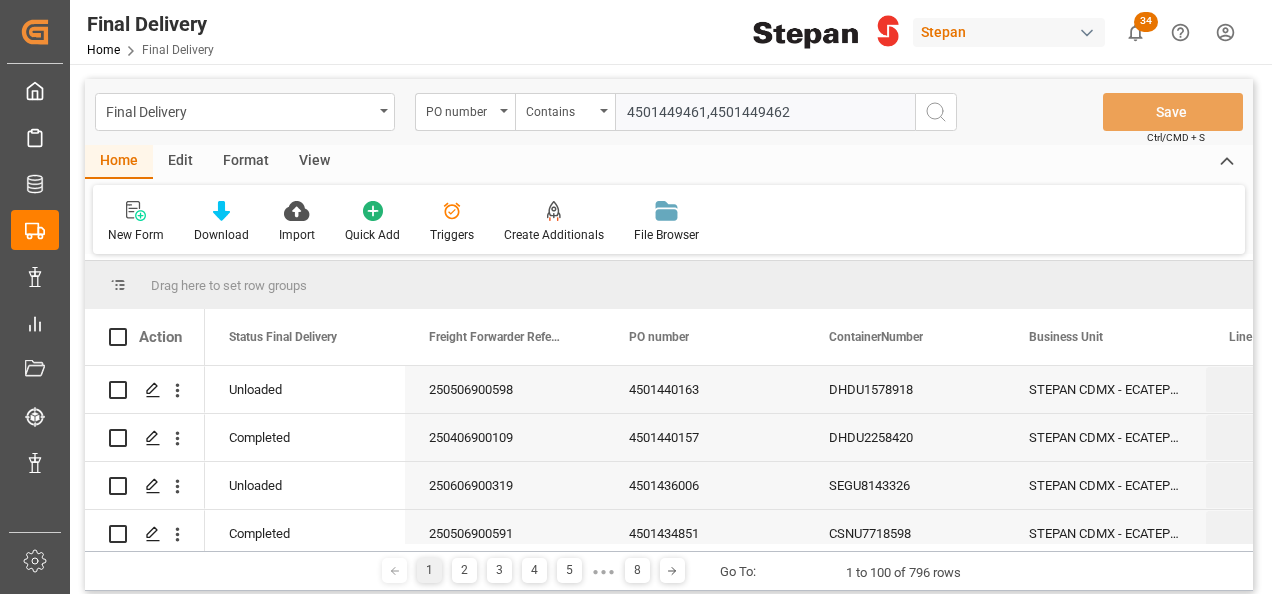 type on "4501449461,4501449462" 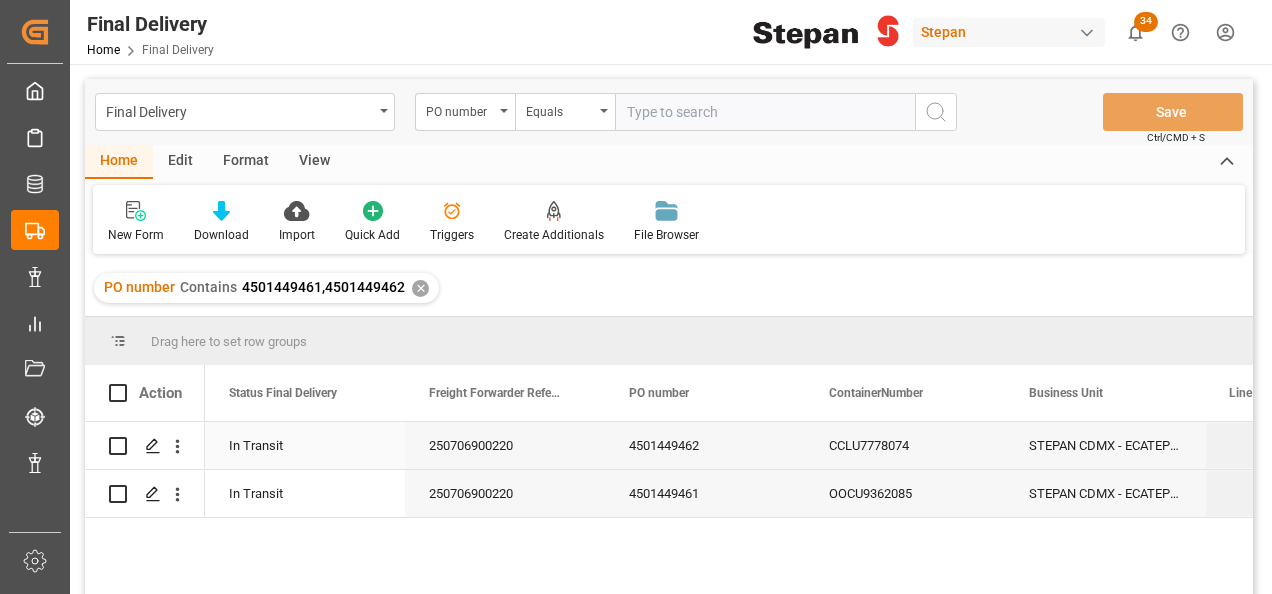 click on "250706900220" at bounding box center [505, 445] 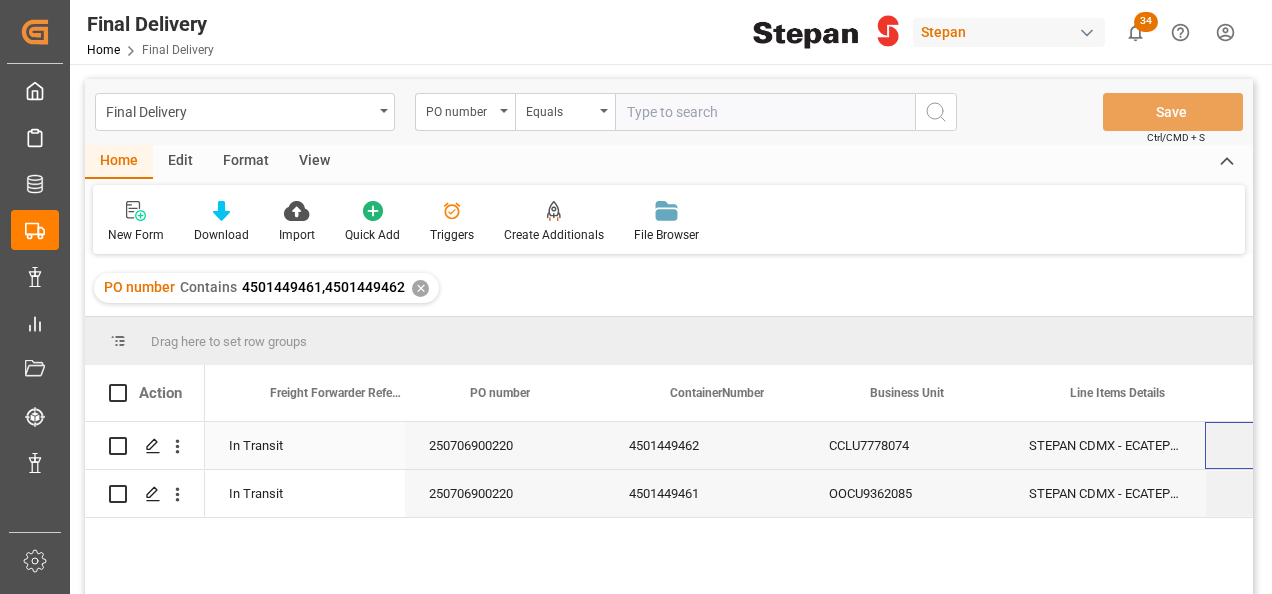 scroll, scrollTop: 0, scrollLeft: 158, axis: horizontal 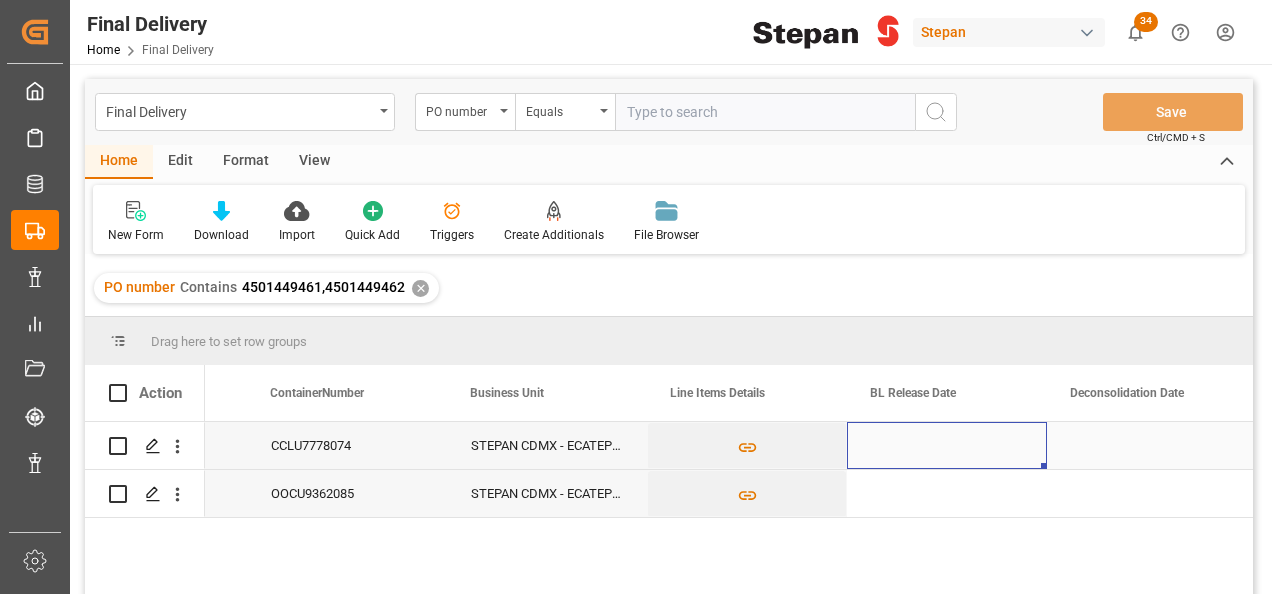 click at bounding box center [947, 445] 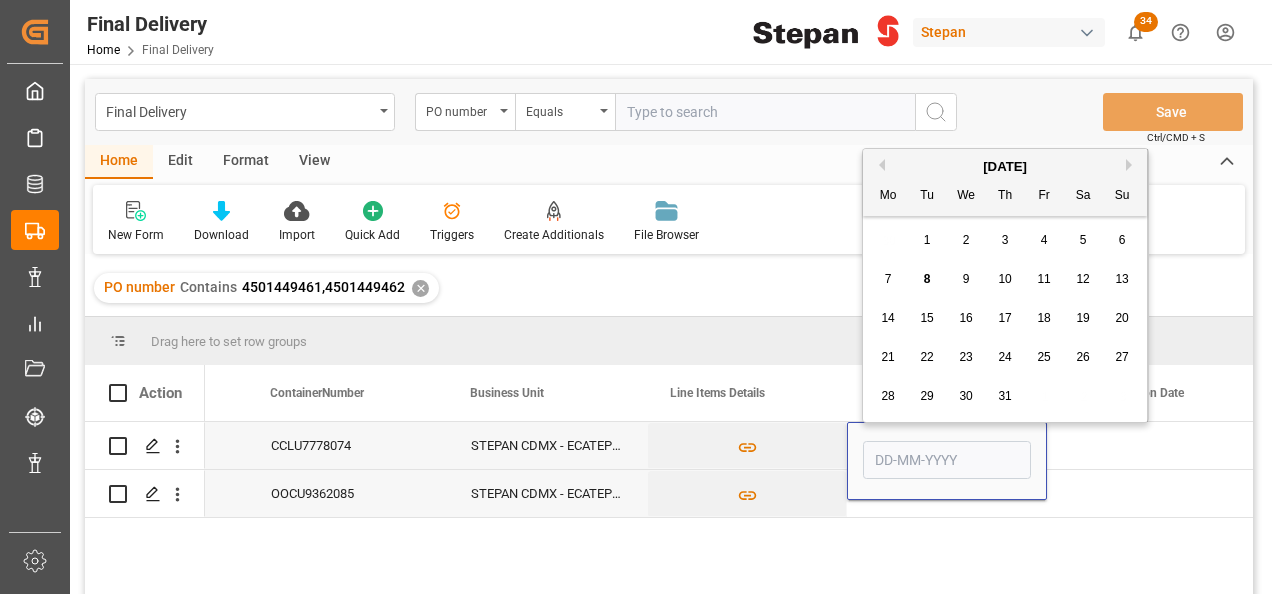 click on "8" at bounding box center (927, 279) 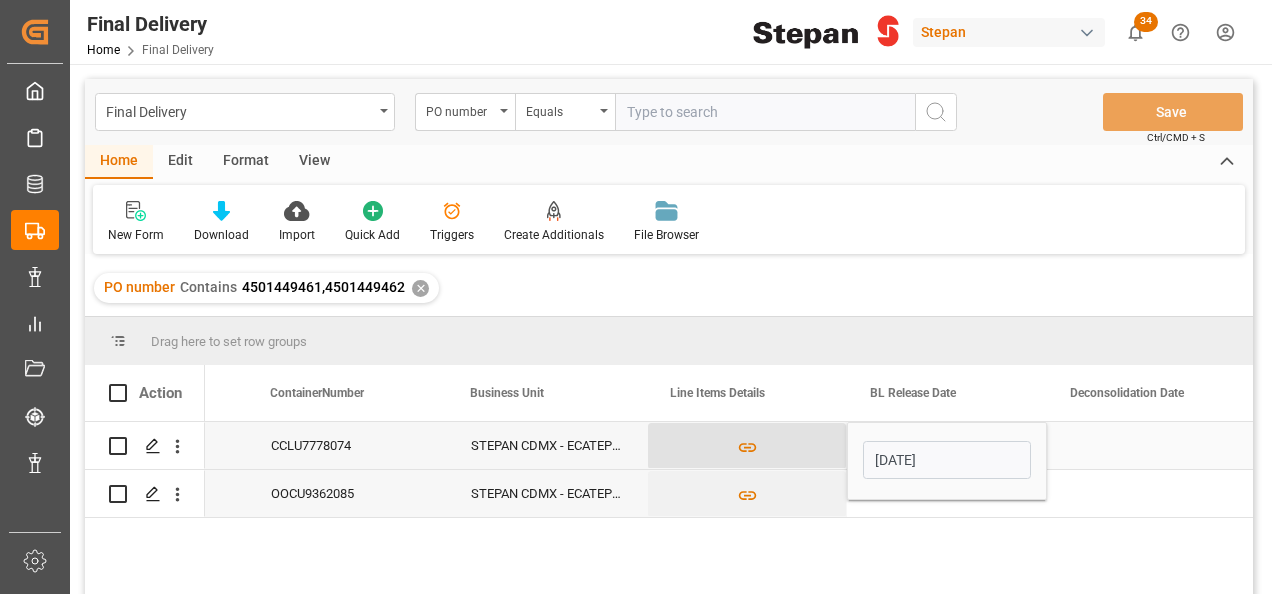 click at bounding box center [747, 446] 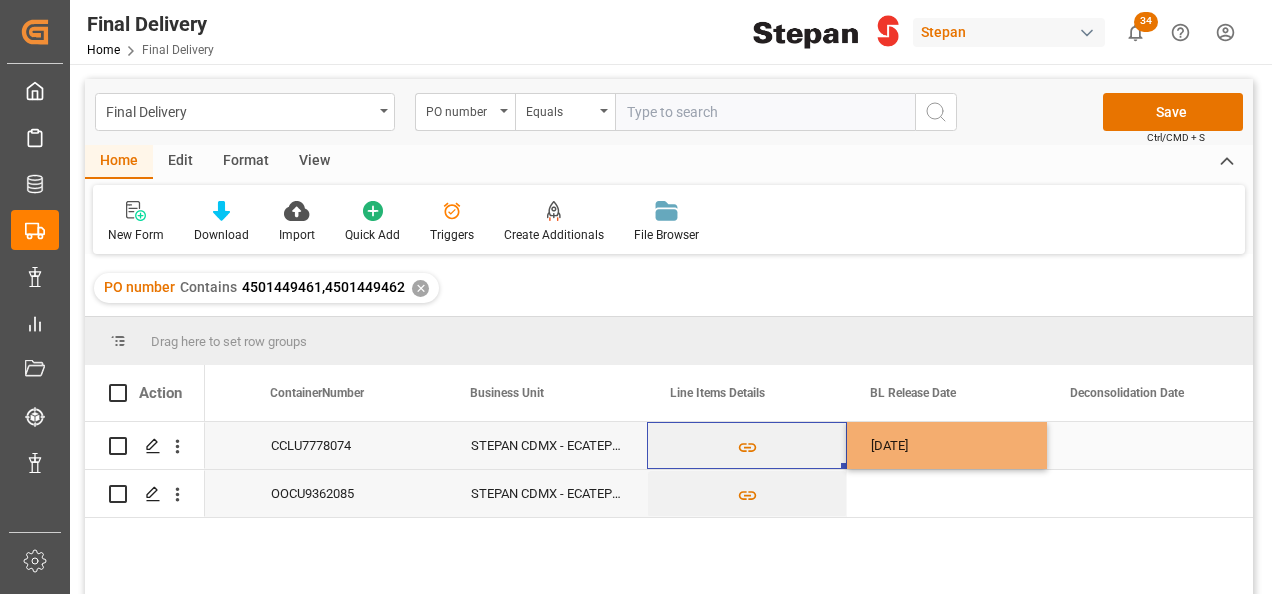 click on "08-07-2025" at bounding box center [947, 445] 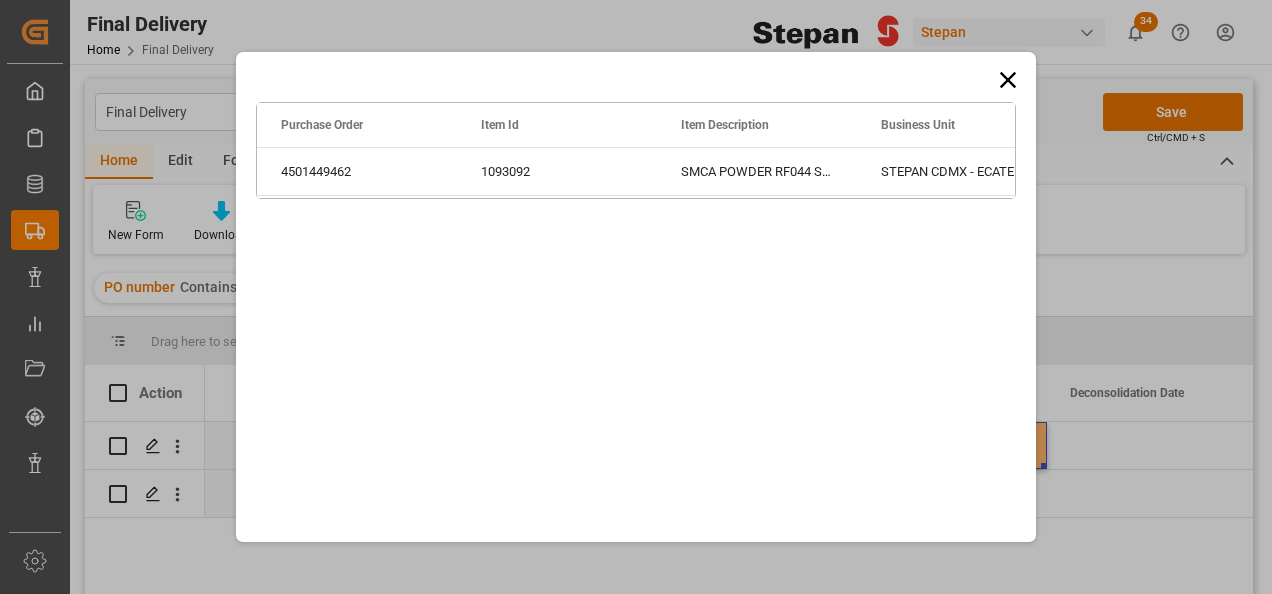 click 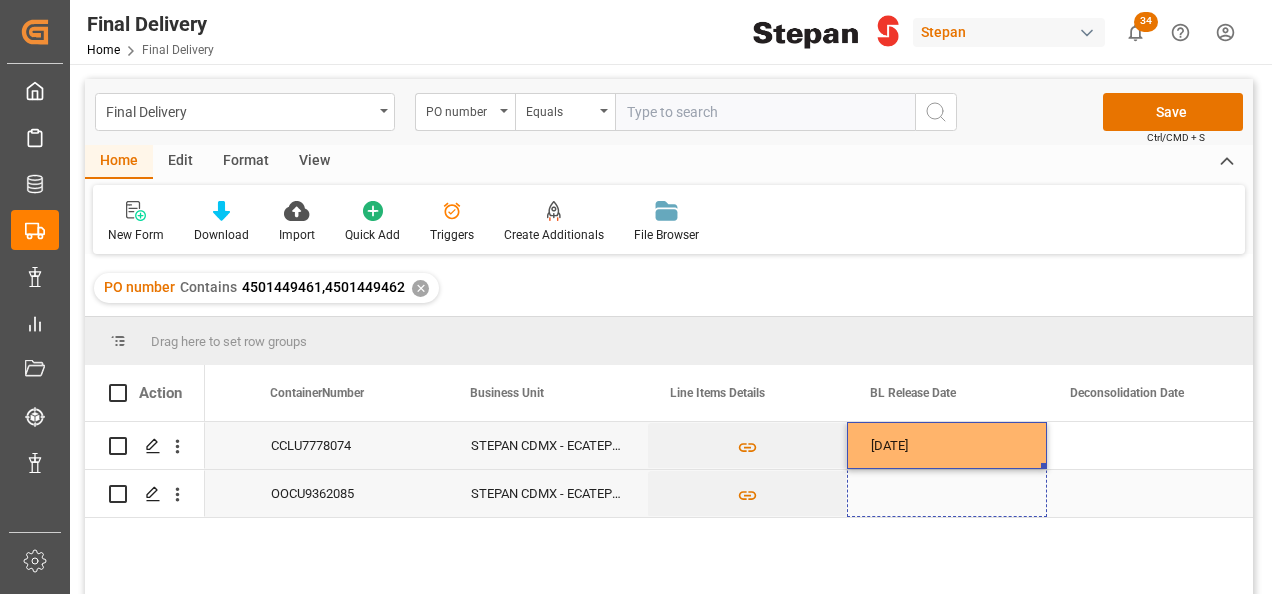 drag, startPoint x: 1043, startPoint y: 466, endPoint x: 1042, endPoint y: 482, distance: 16.03122 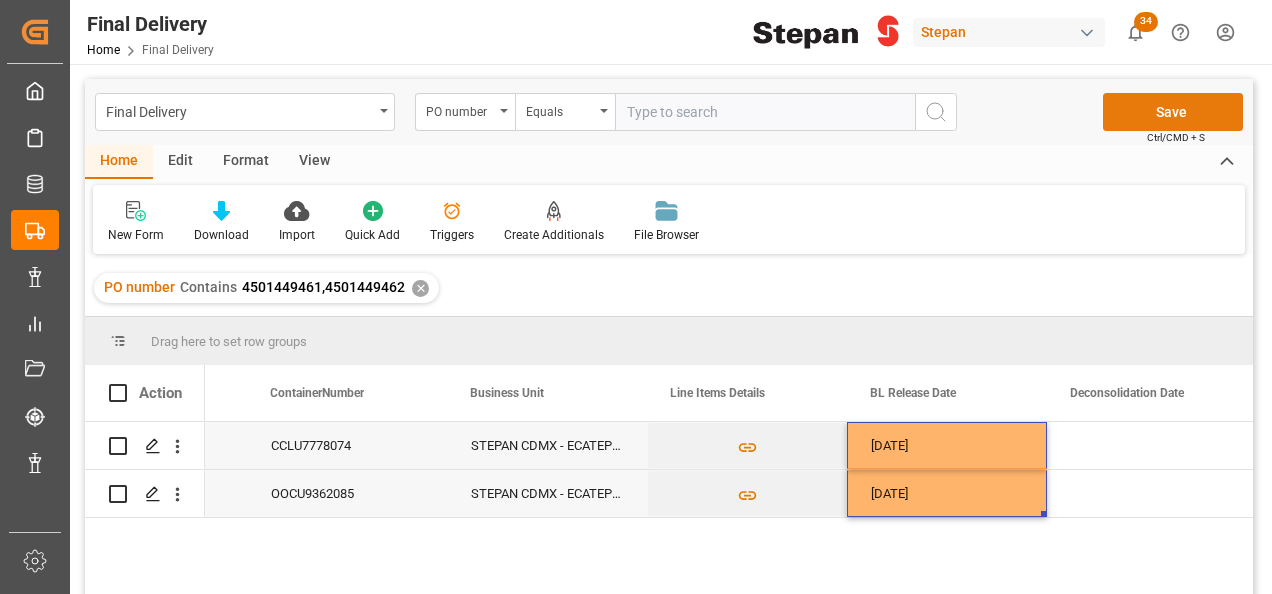 click on "Save" at bounding box center [1173, 112] 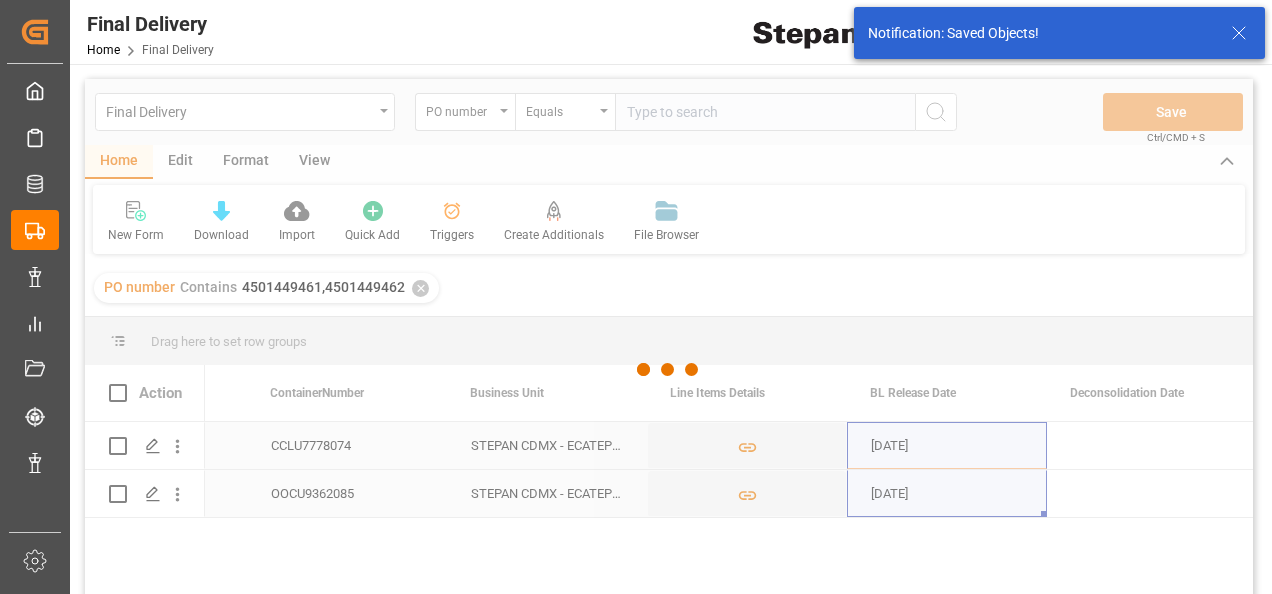 click at bounding box center [669, 370] 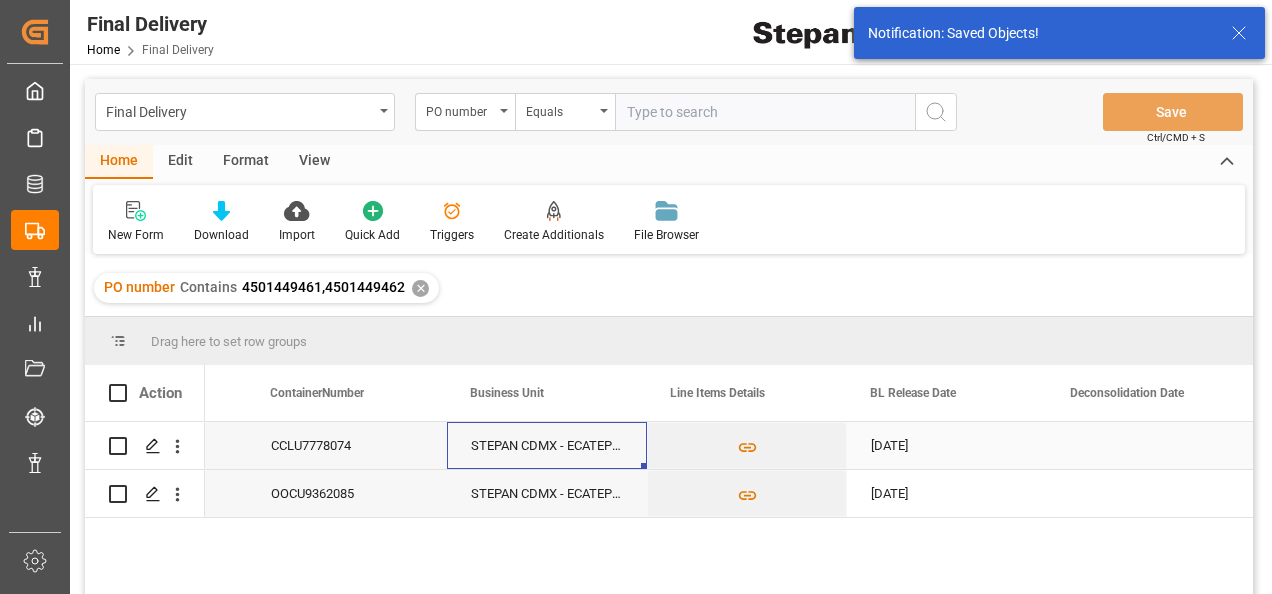click on "STEPAN CDMX - ECATEPEC" at bounding box center [547, 445] 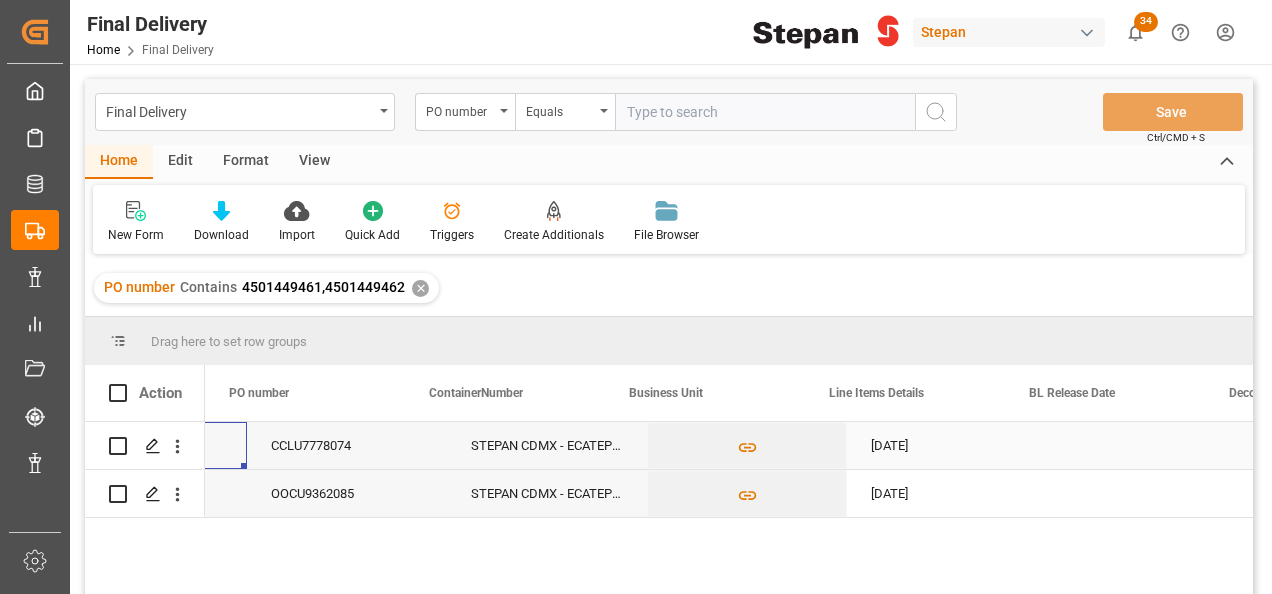 scroll, scrollTop: 0, scrollLeft: 0, axis: both 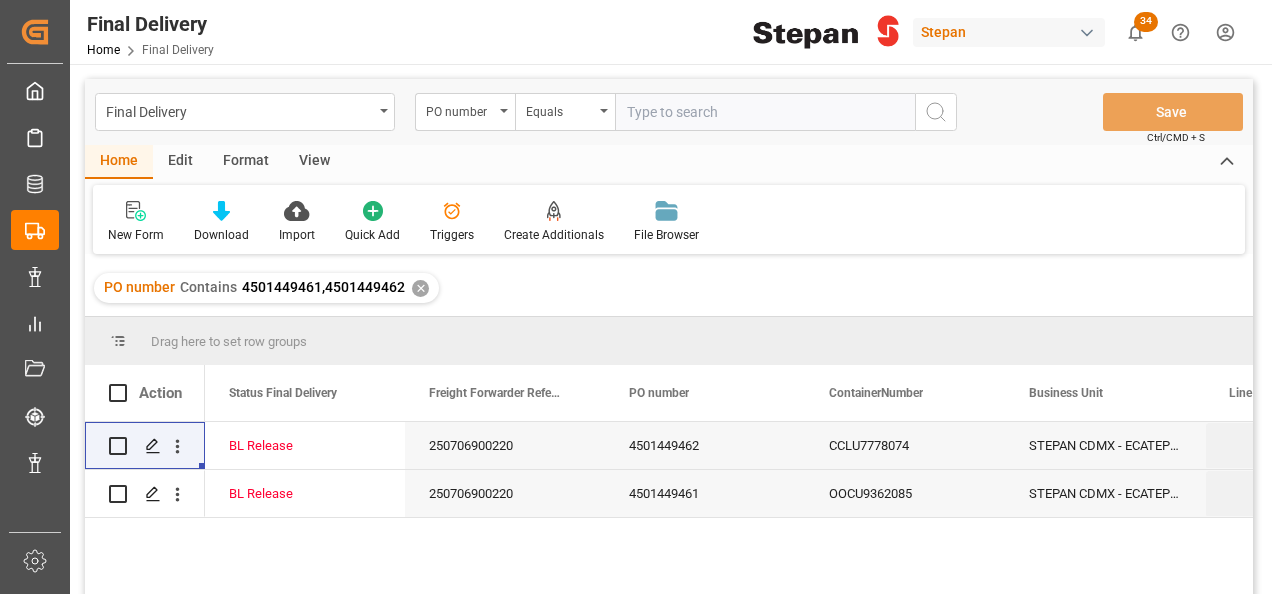 click on "✕" at bounding box center (420, 288) 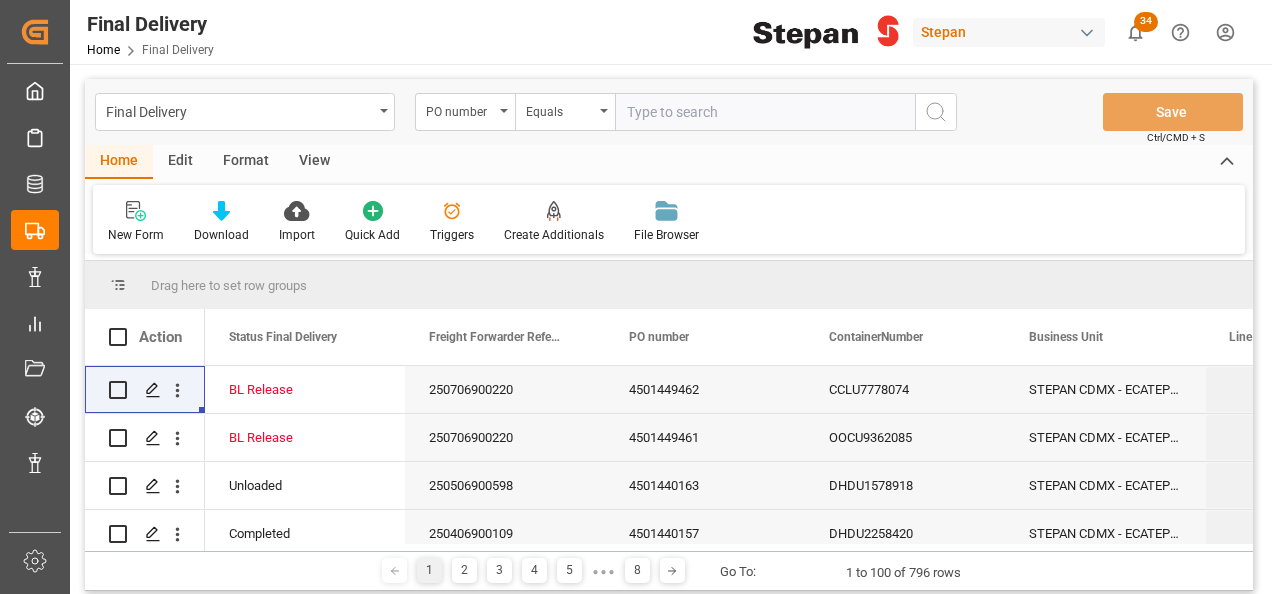 click at bounding box center (765, 112) 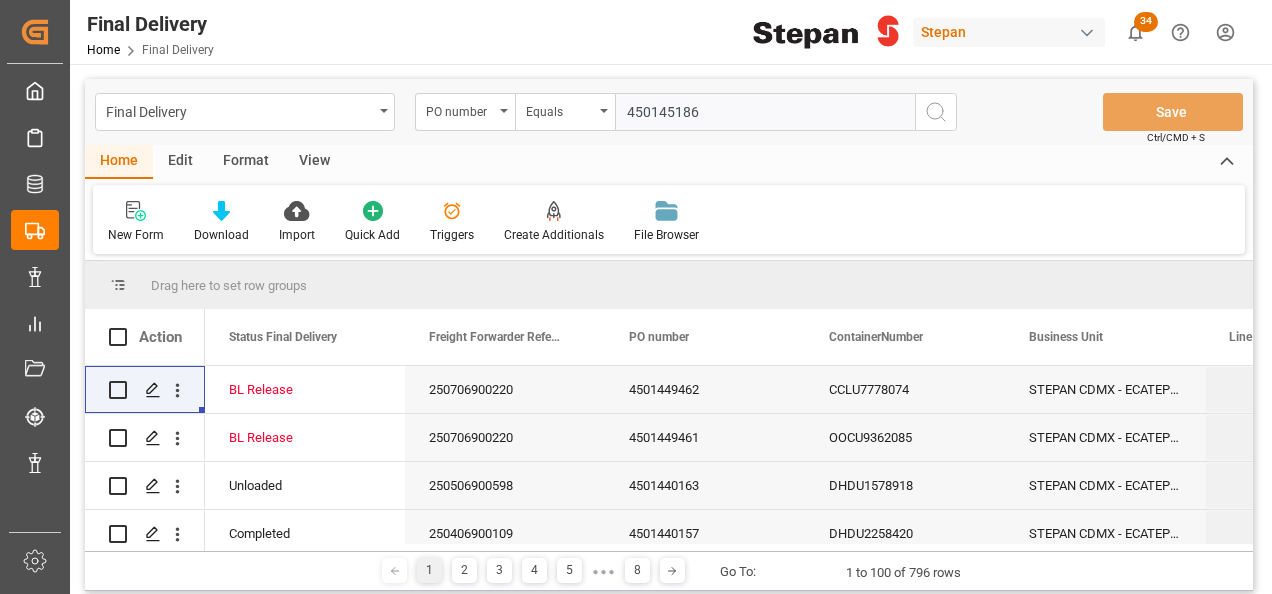 type on "450145186" 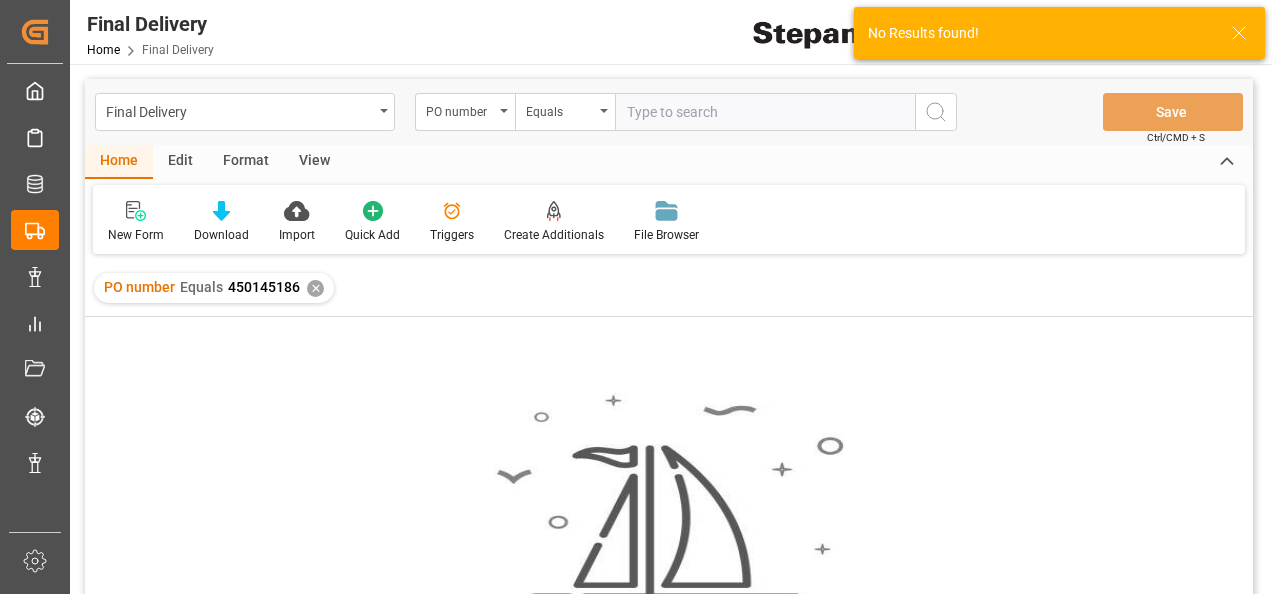click on "✕" at bounding box center (315, 288) 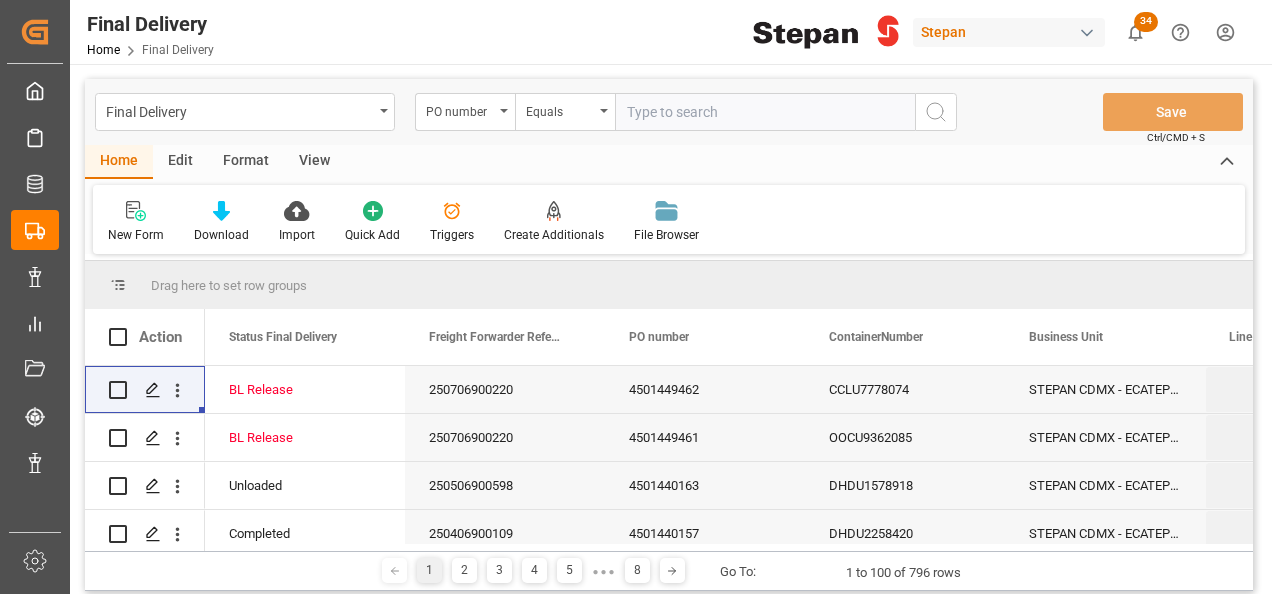 click at bounding box center (765, 112) 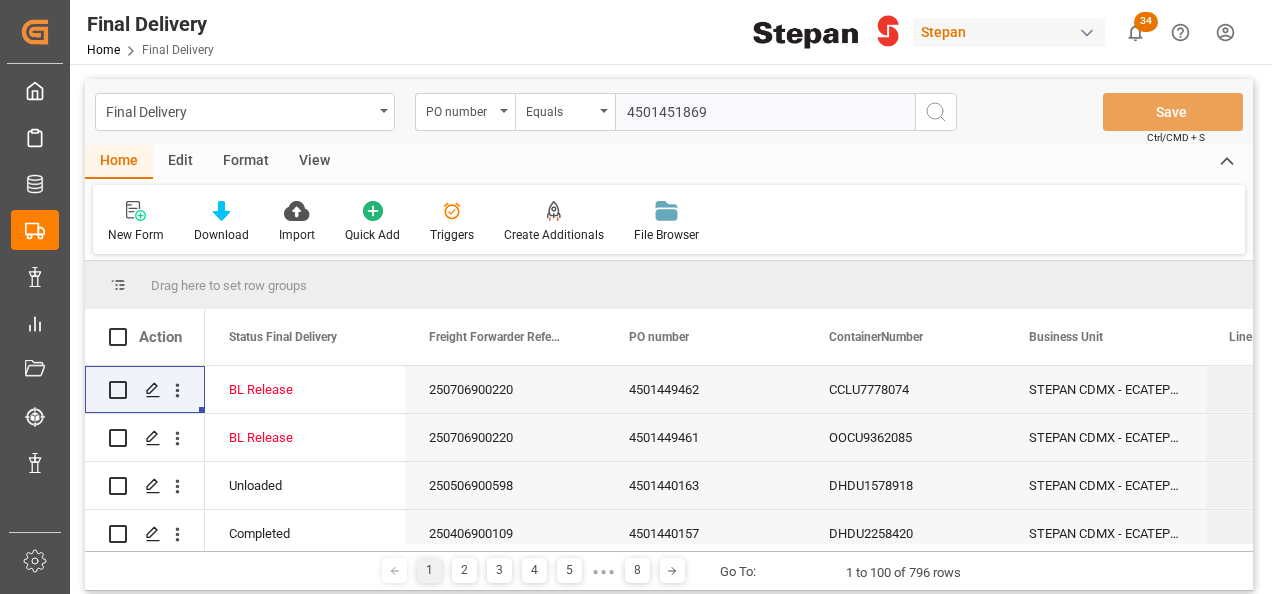 type on "4501451869" 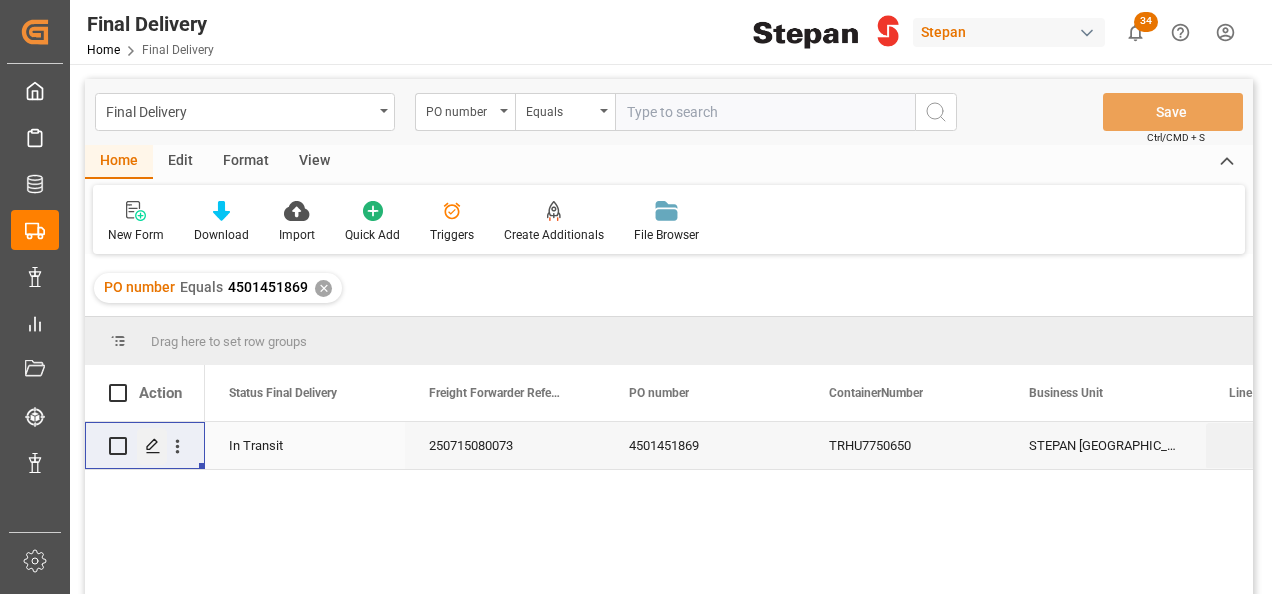 click 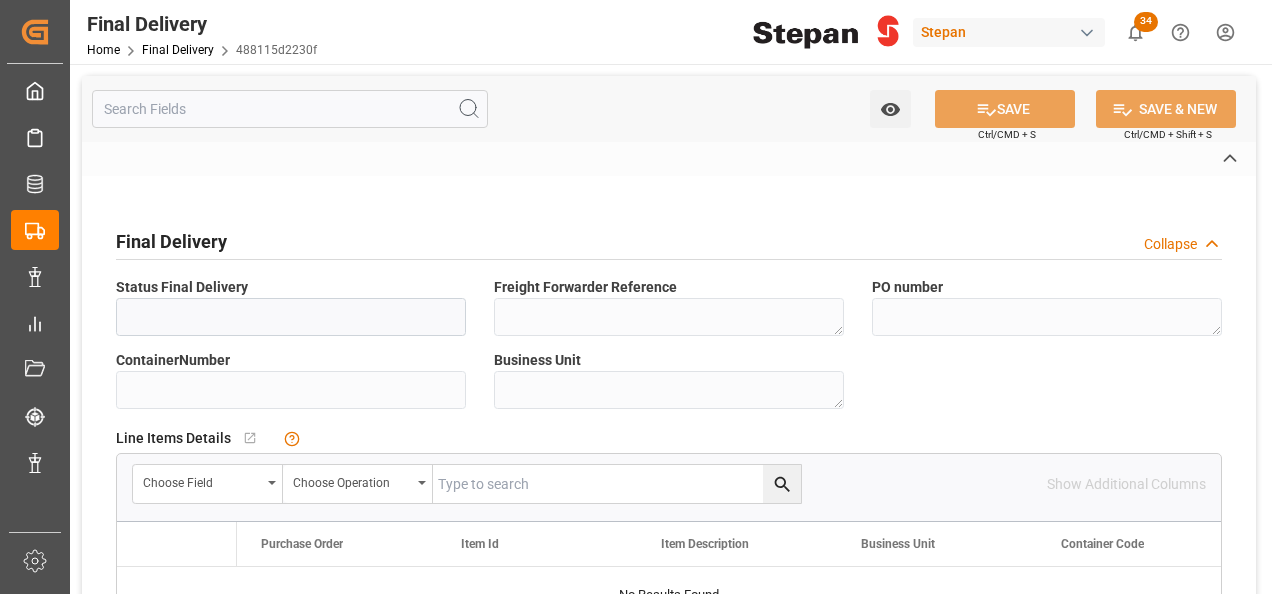 type on "In Transit" 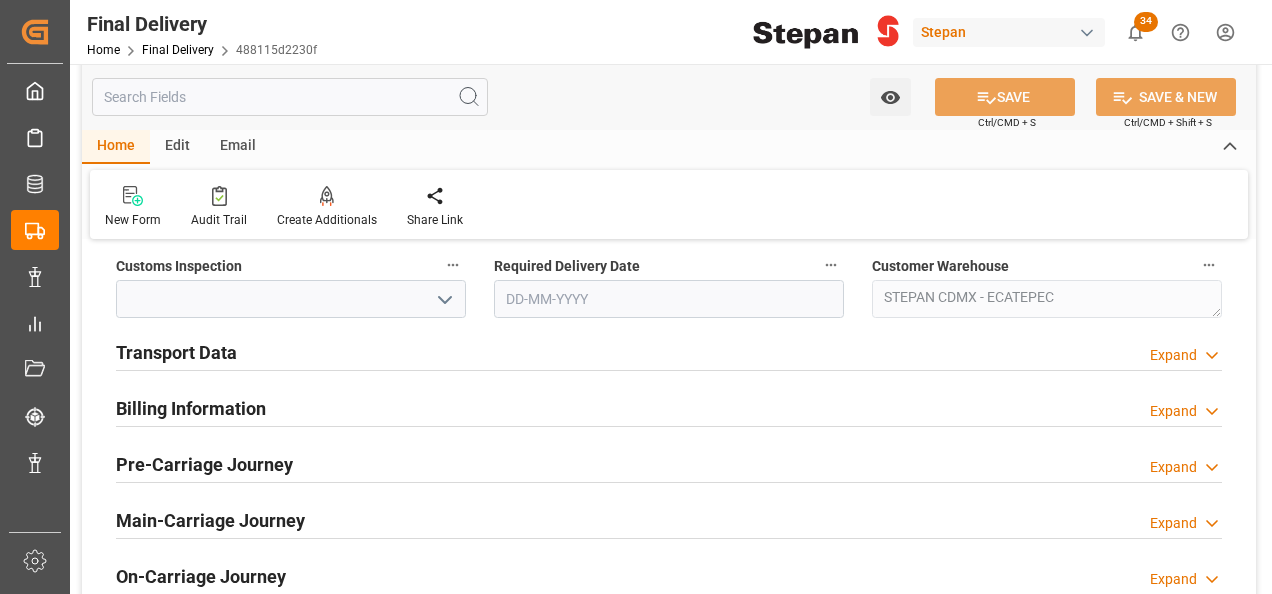 scroll, scrollTop: 700, scrollLeft: 0, axis: vertical 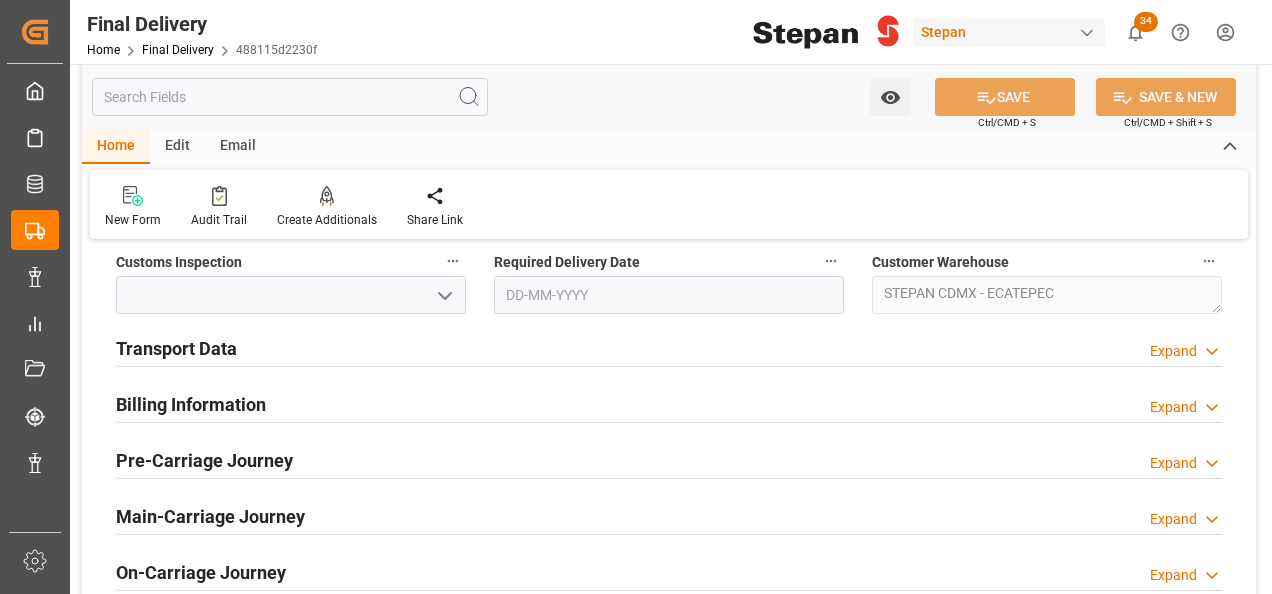 click on "Expand" at bounding box center [1186, 407] 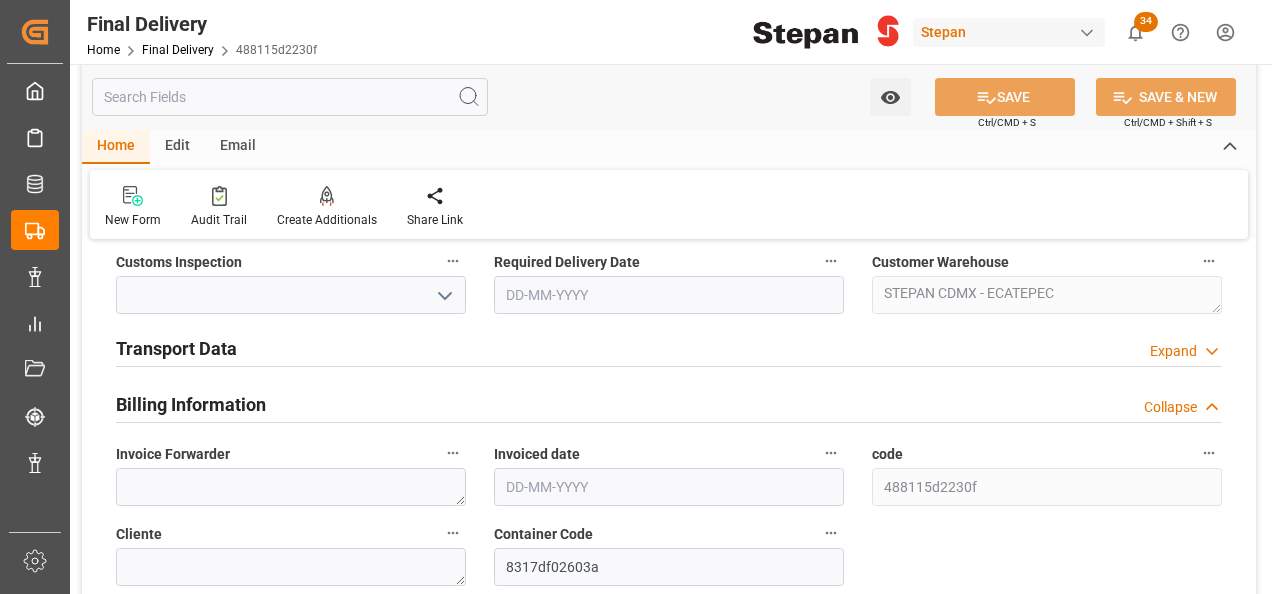 click 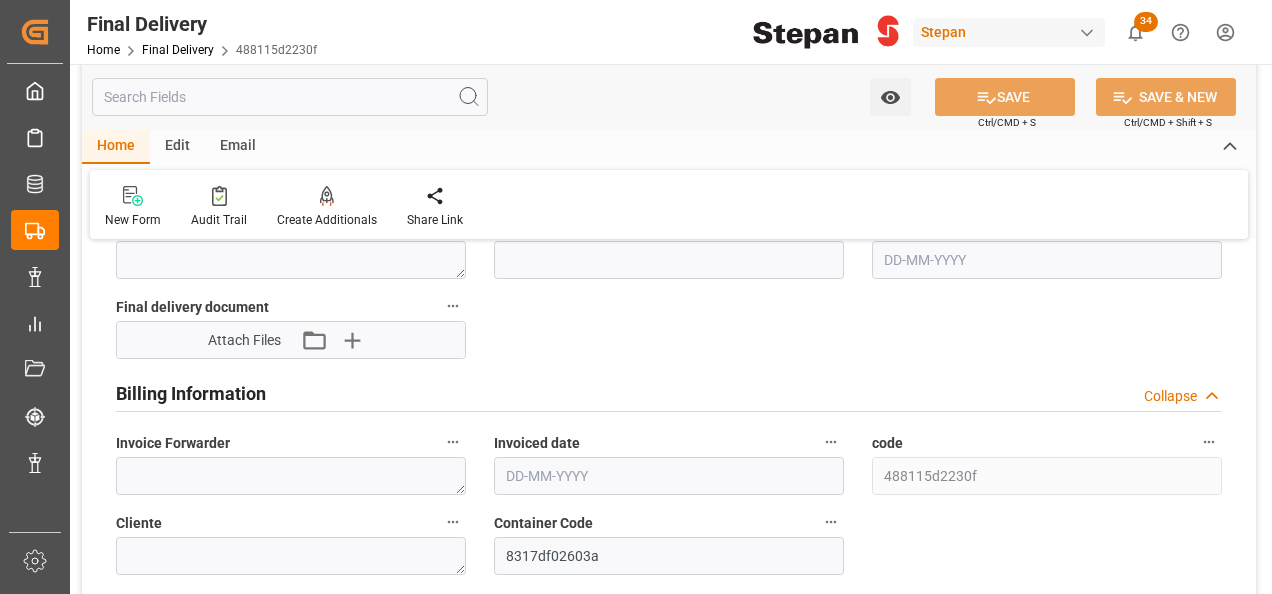 scroll, scrollTop: 1000, scrollLeft: 0, axis: vertical 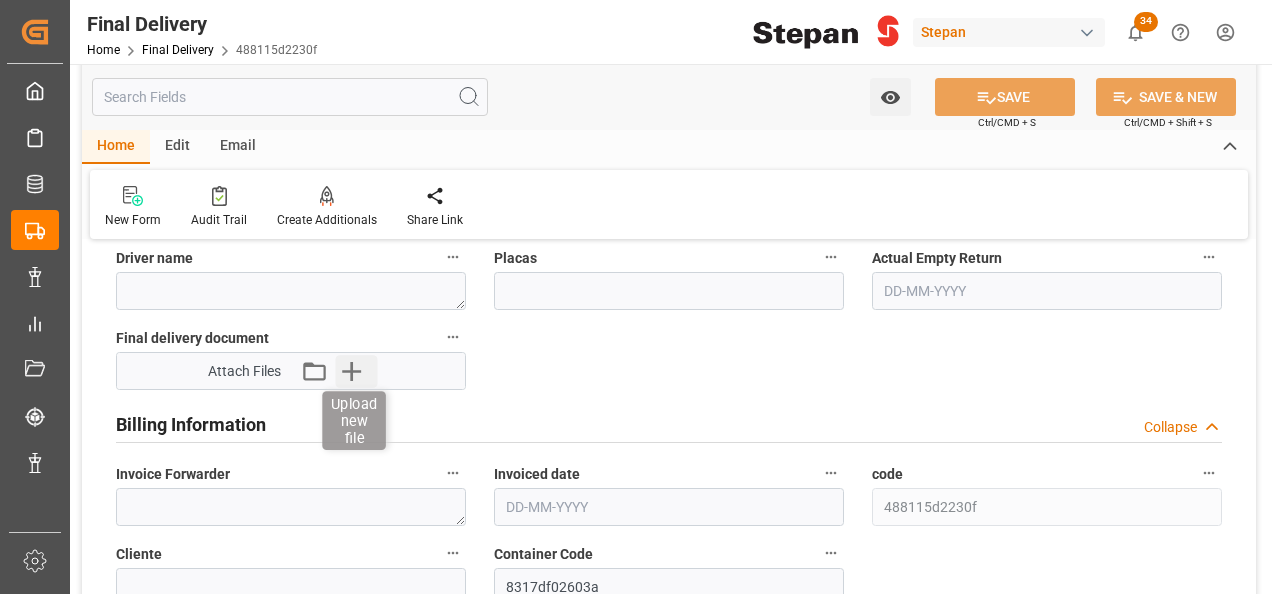 click 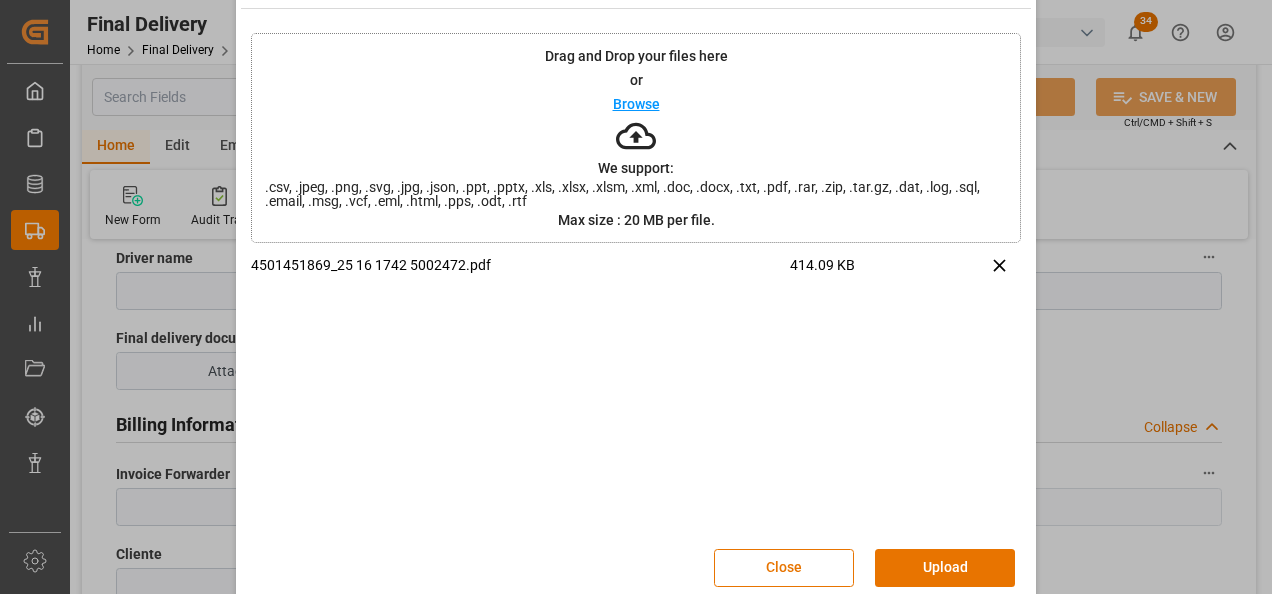 scroll, scrollTop: 79, scrollLeft: 0, axis: vertical 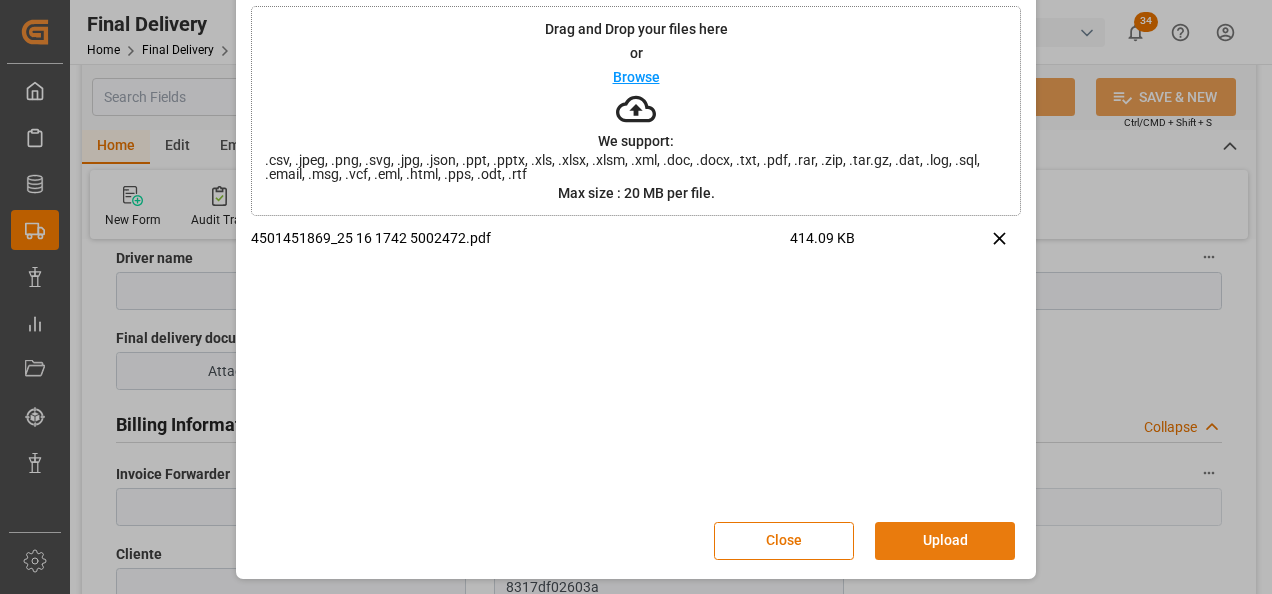 click on "Upload" at bounding box center (945, 541) 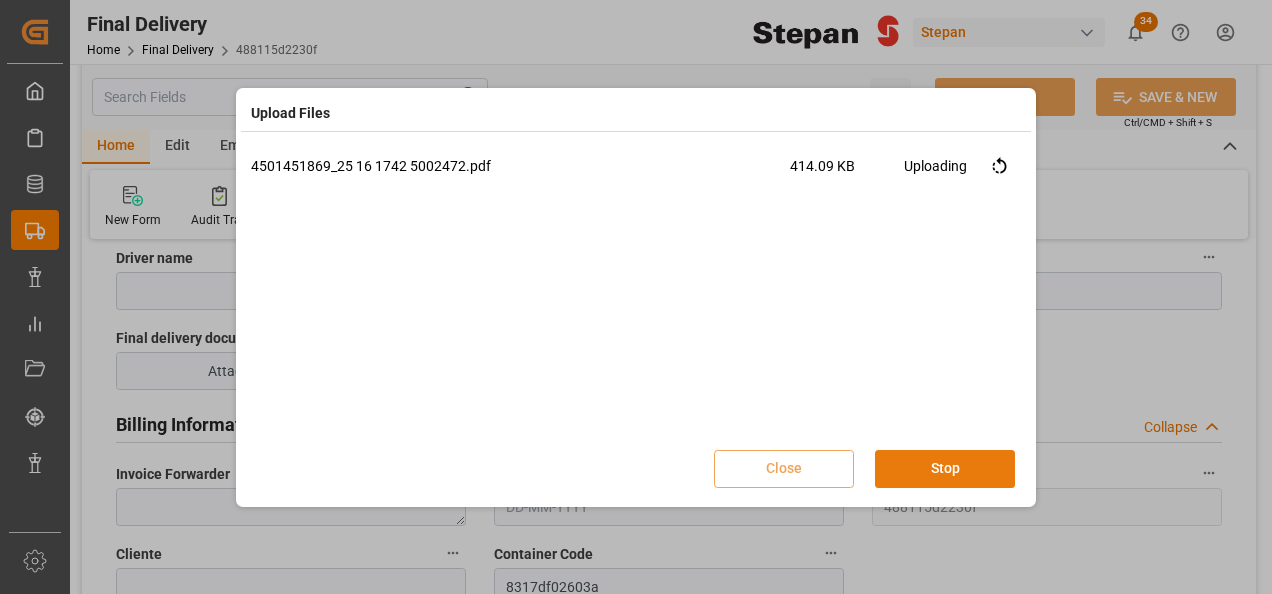 scroll, scrollTop: 0, scrollLeft: 0, axis: both 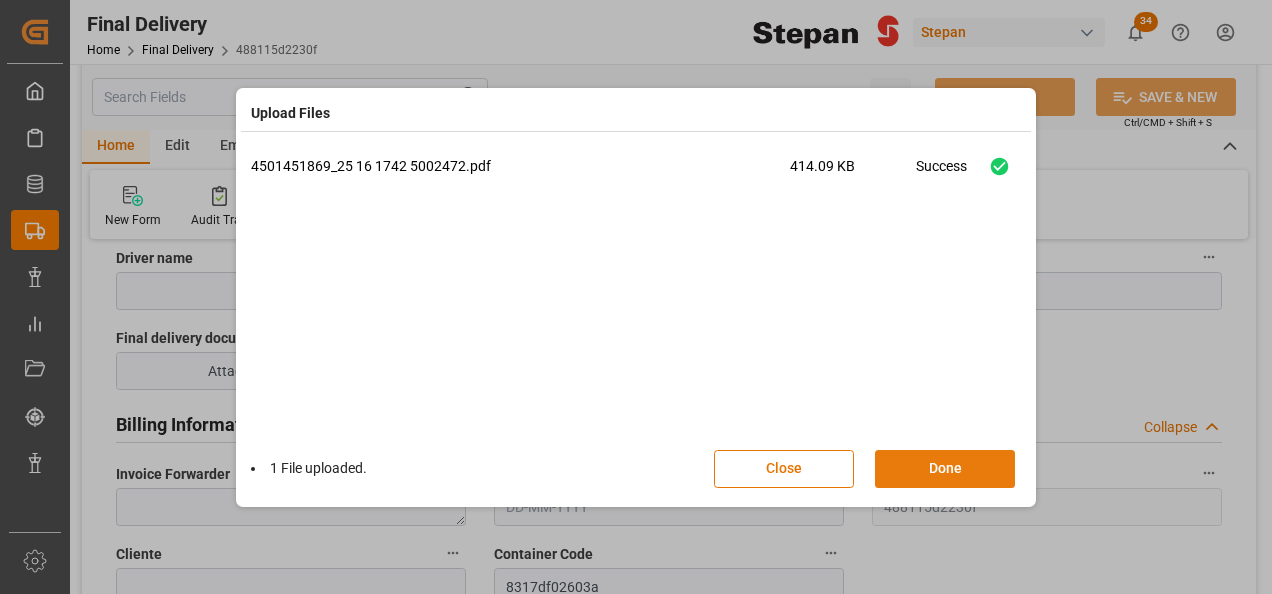 click on "Done" at bounding box center [945, 469] 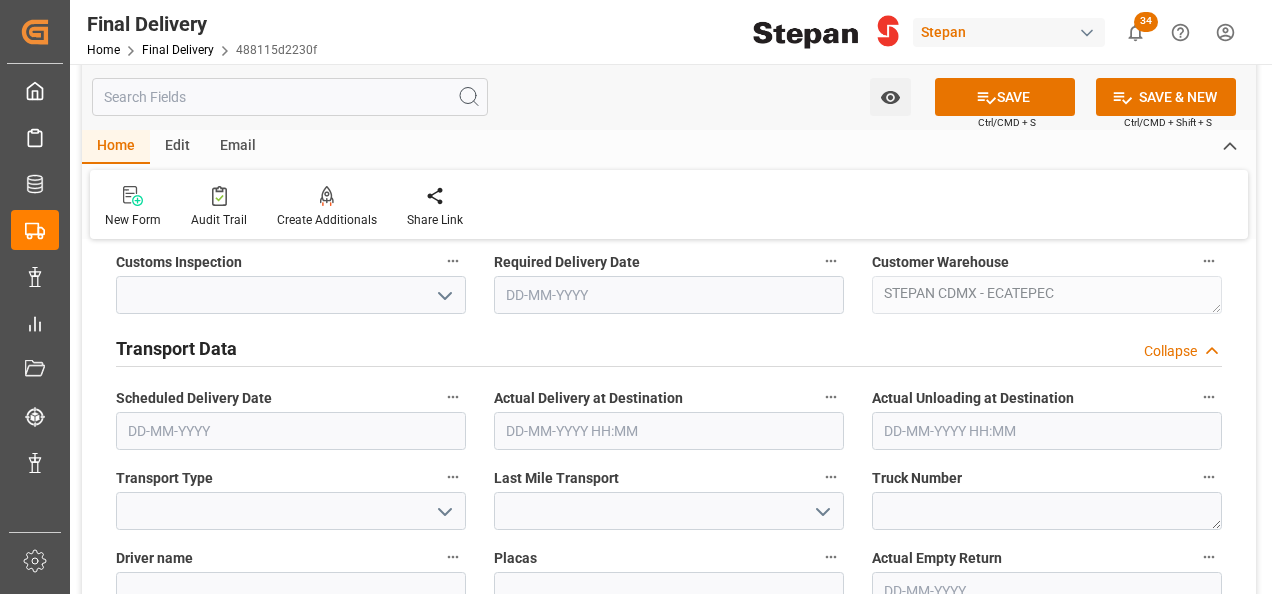 scroll, scrollTop: 500, scrollLeft: 0, axis: vertical 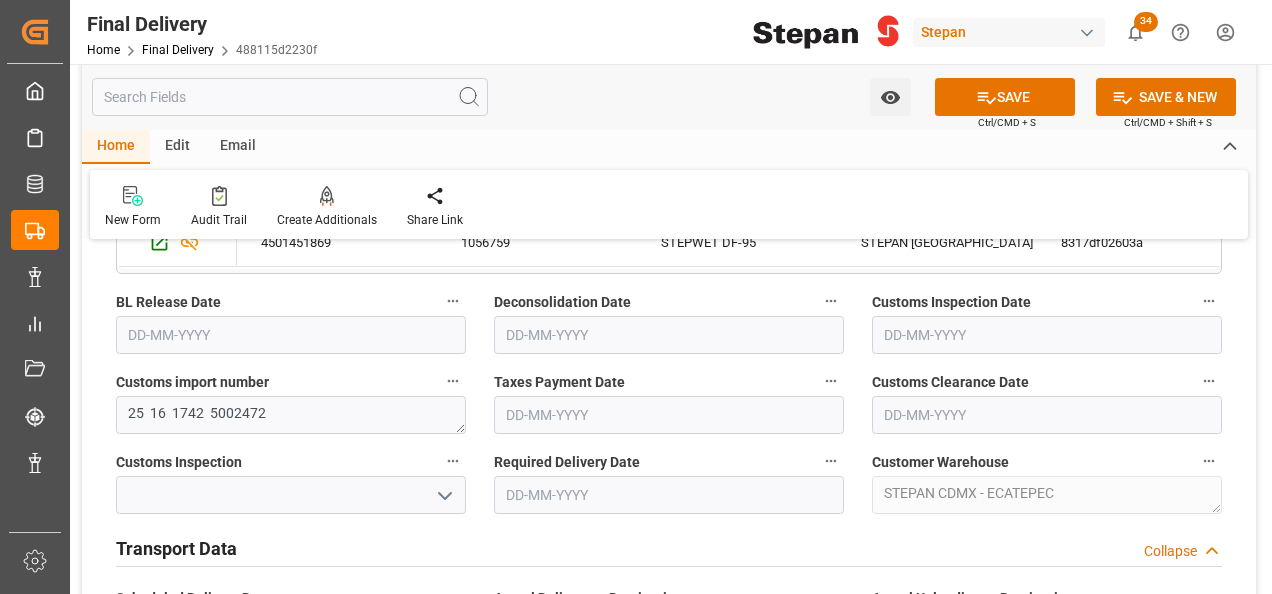 click at bounding box center (669, 415) 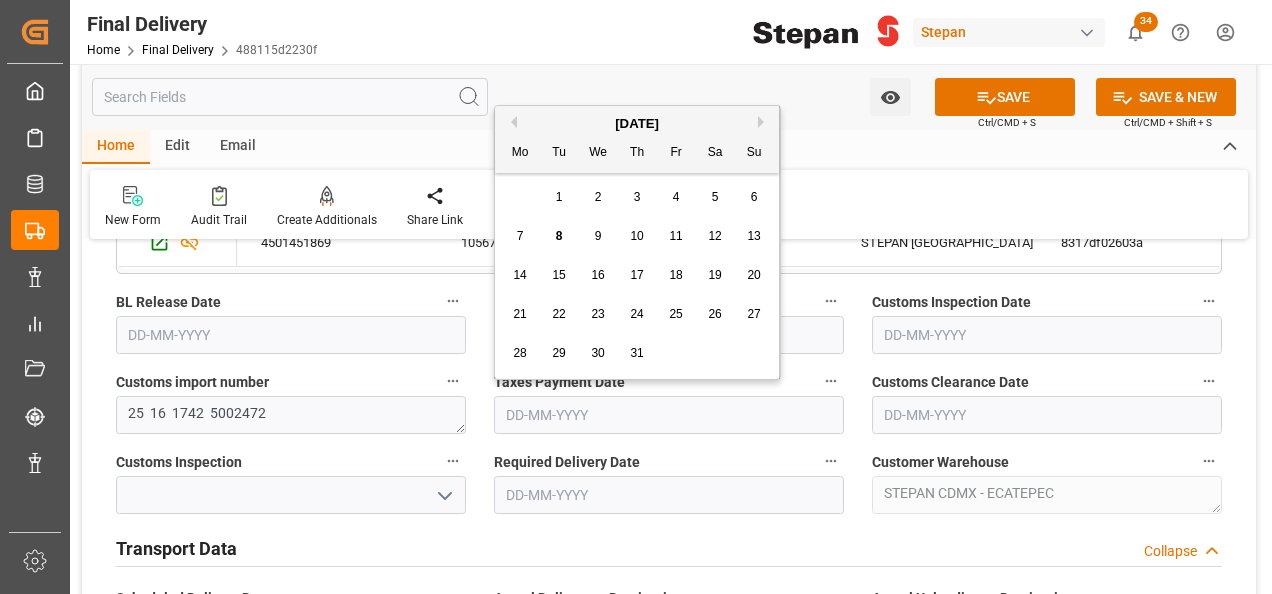 click on "July 2025" at bounding box center [637, 124] 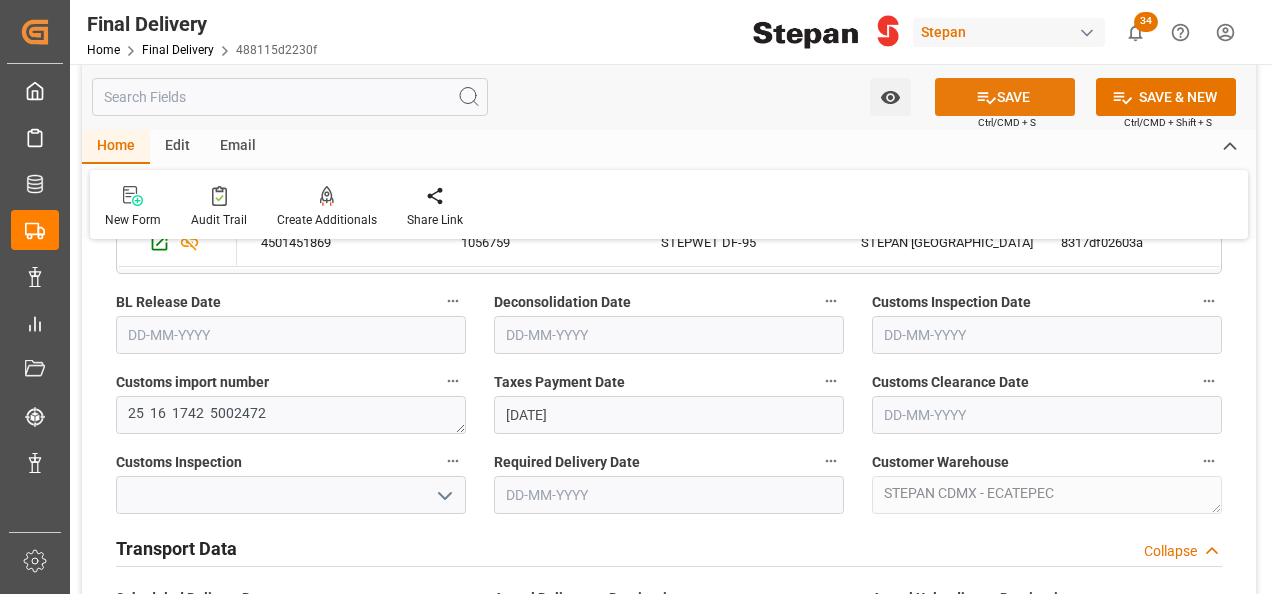 click on "SAVE" at bounding box center (1005, 97) 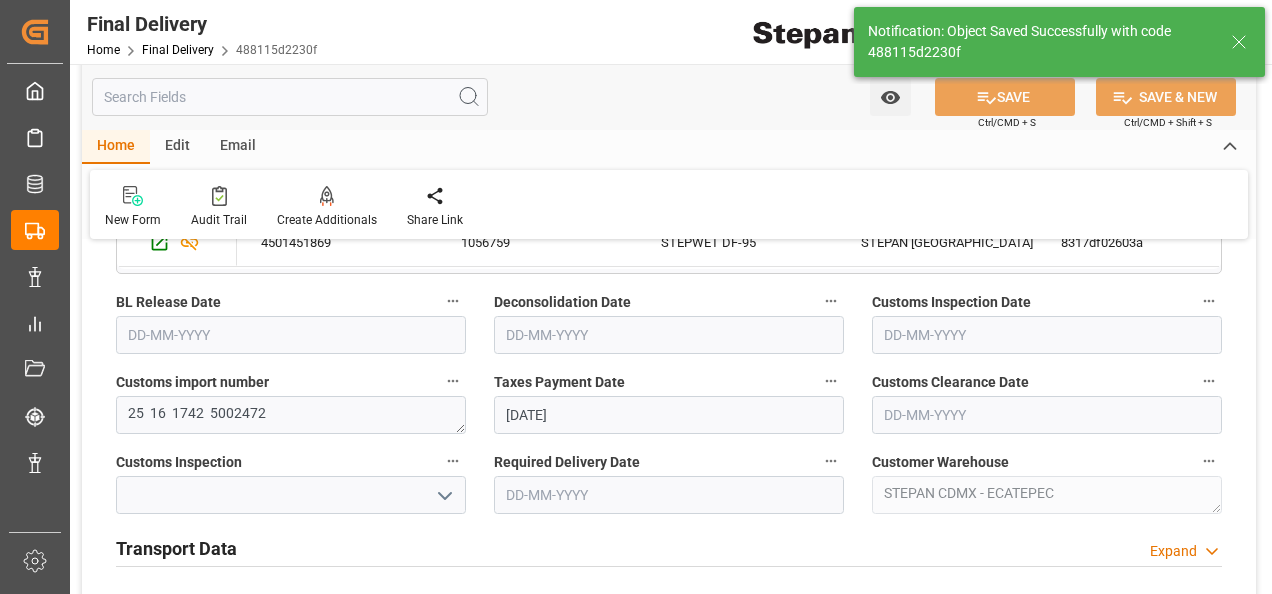type on "Taxes paid" 